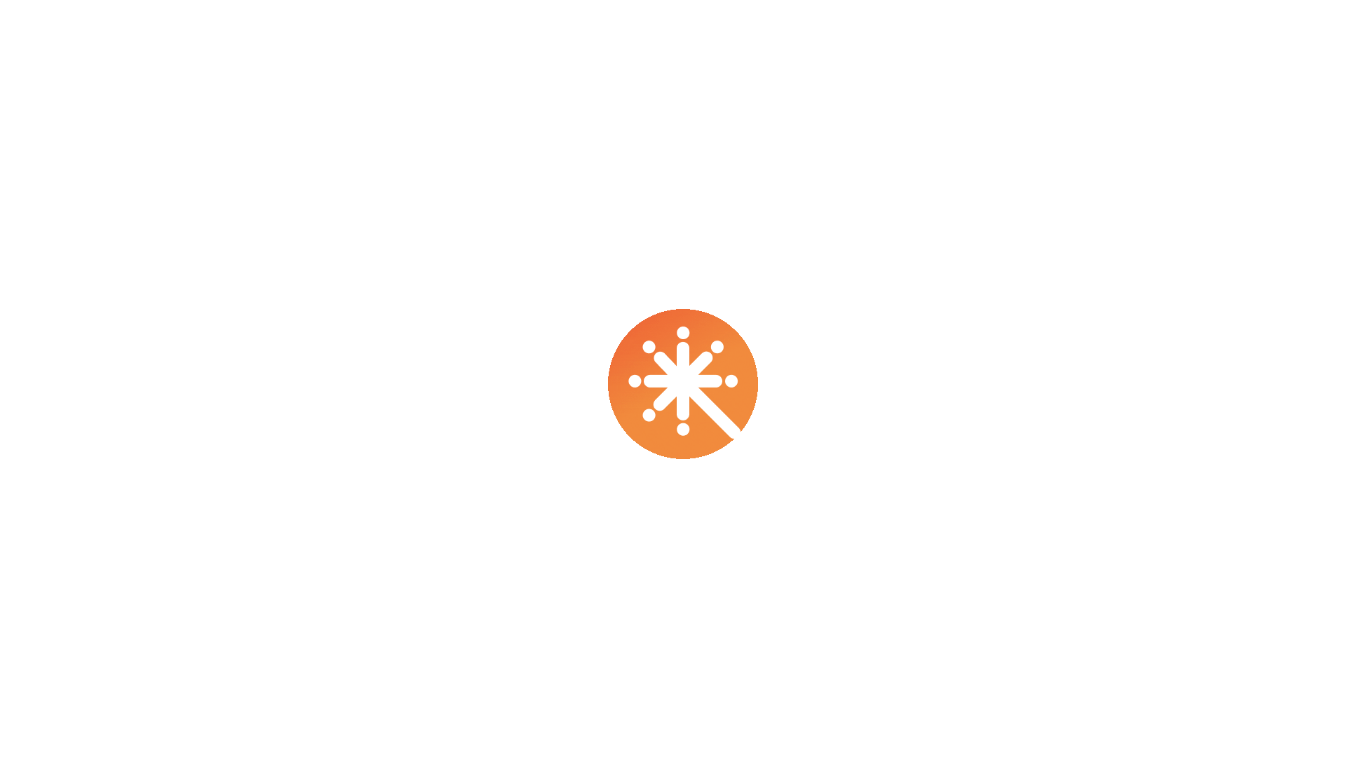 scroll, scrollTop: 0, scrollLeft: 0, axis: both 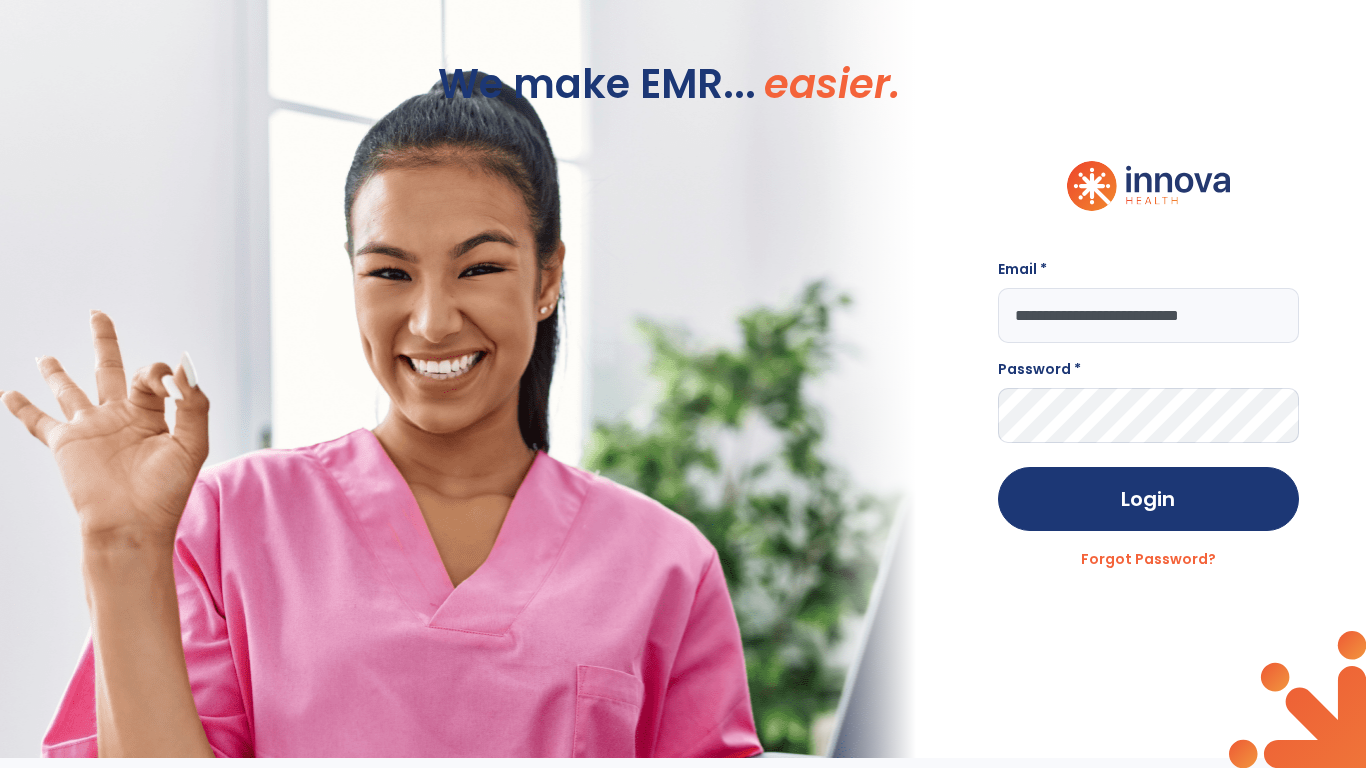 type on "**********" 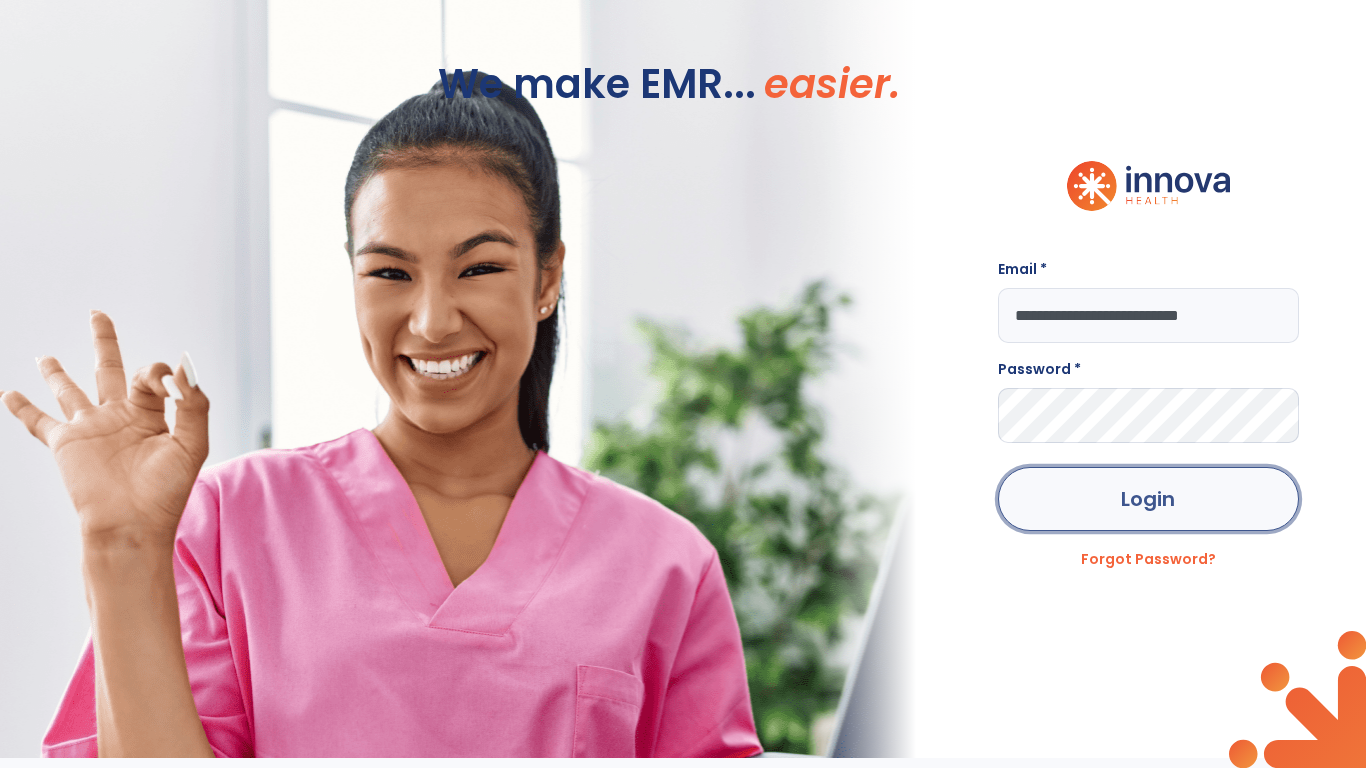 click on "Login" 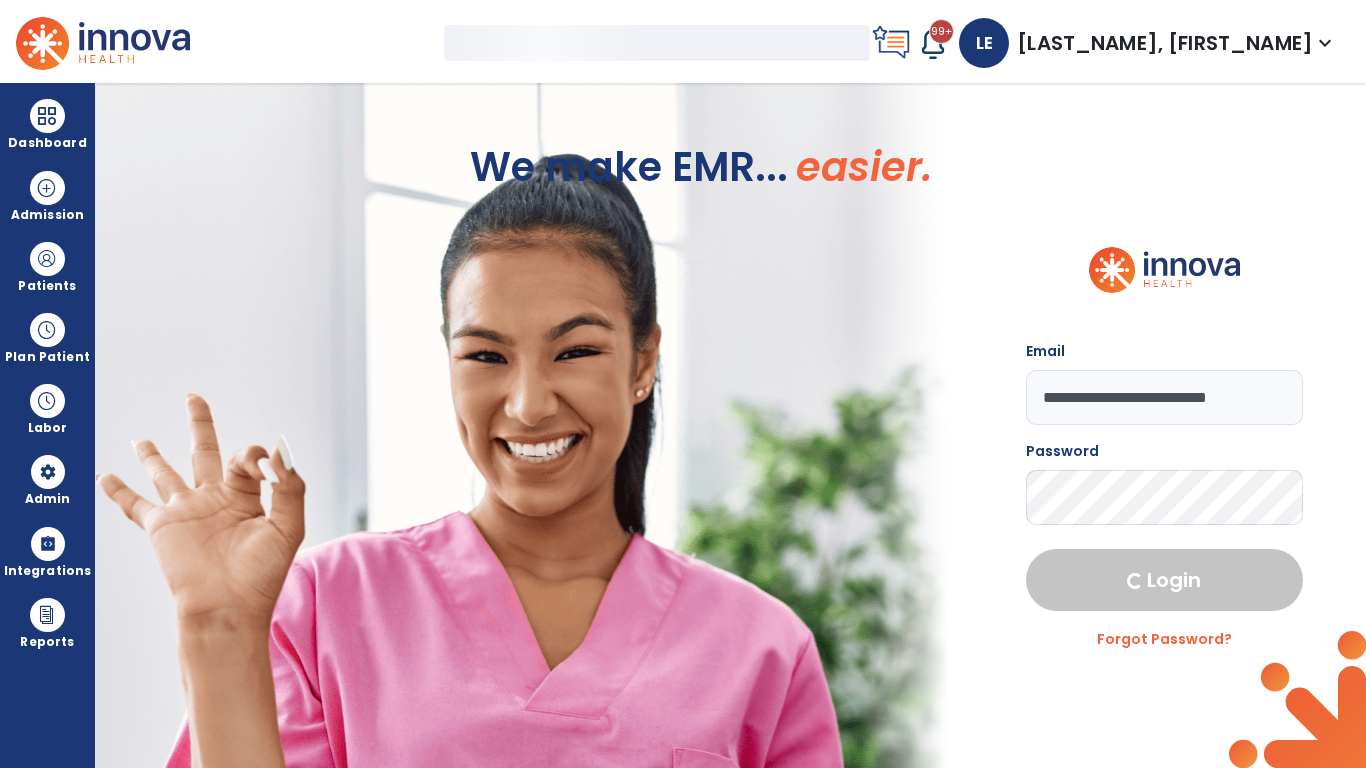 select on "***" 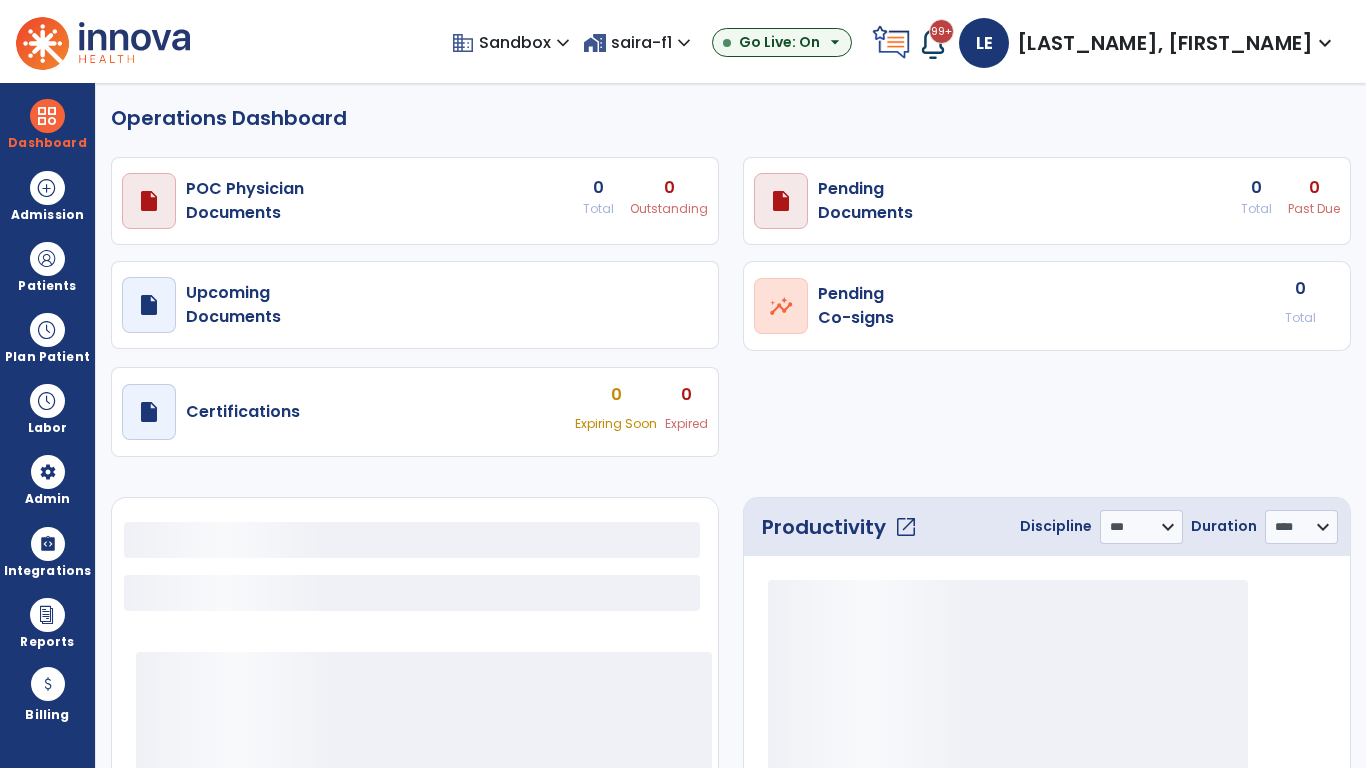 select on "***" 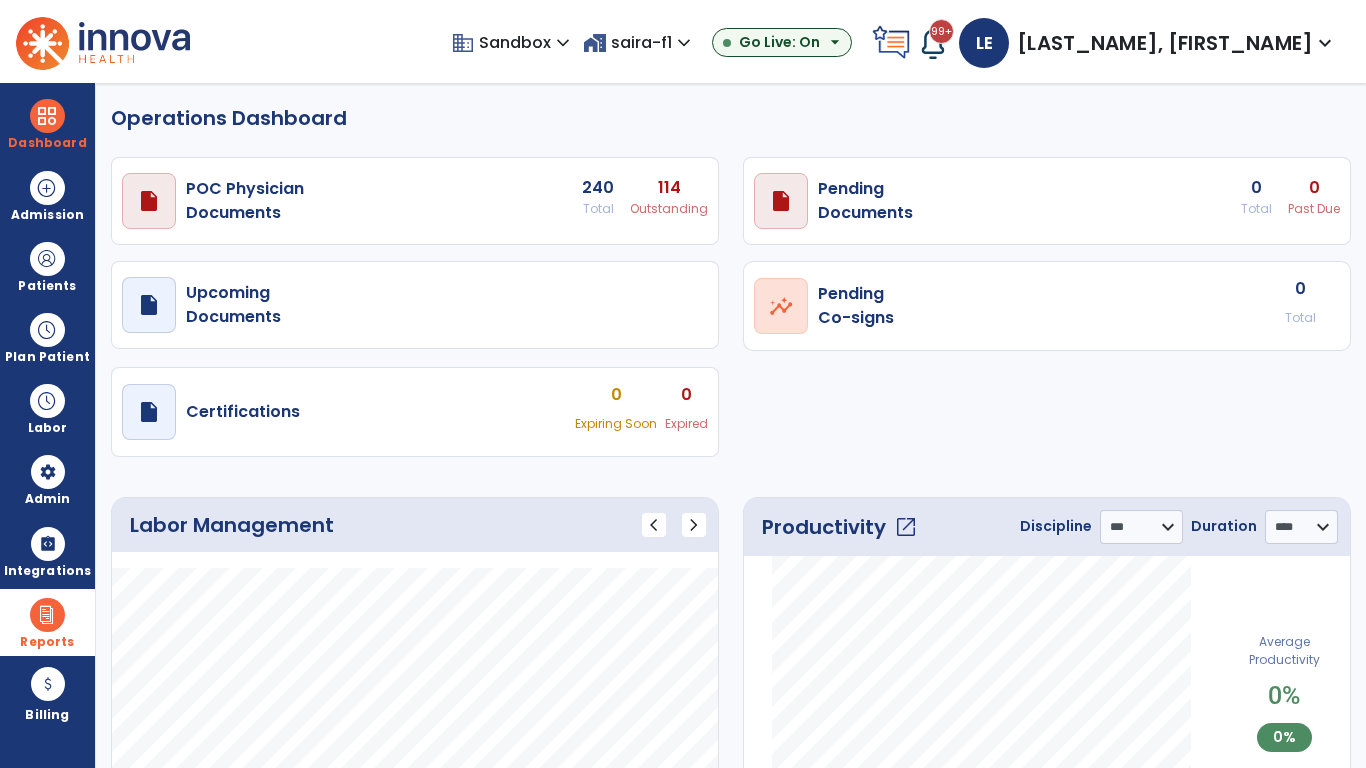 click at bounding box center [47, 615] 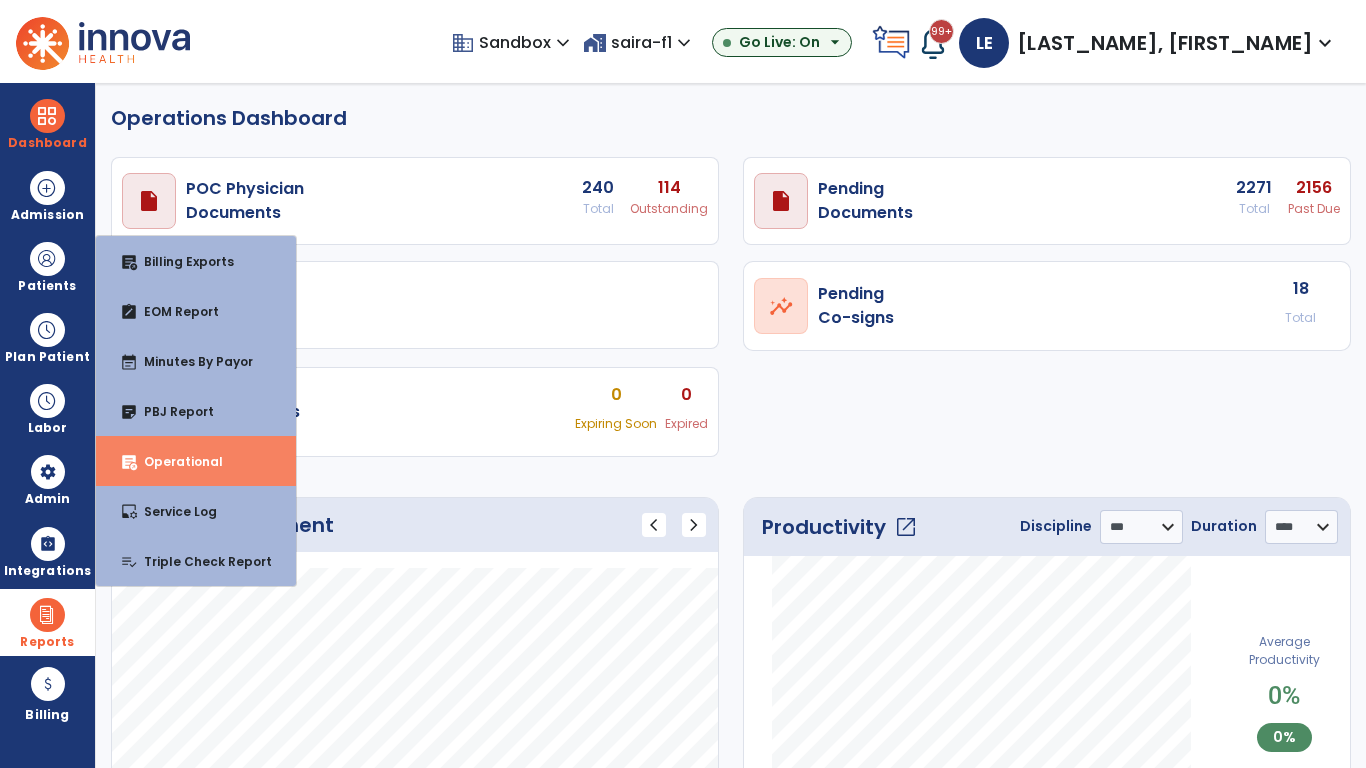 click on "Operational" at bounding box center [175, 461] 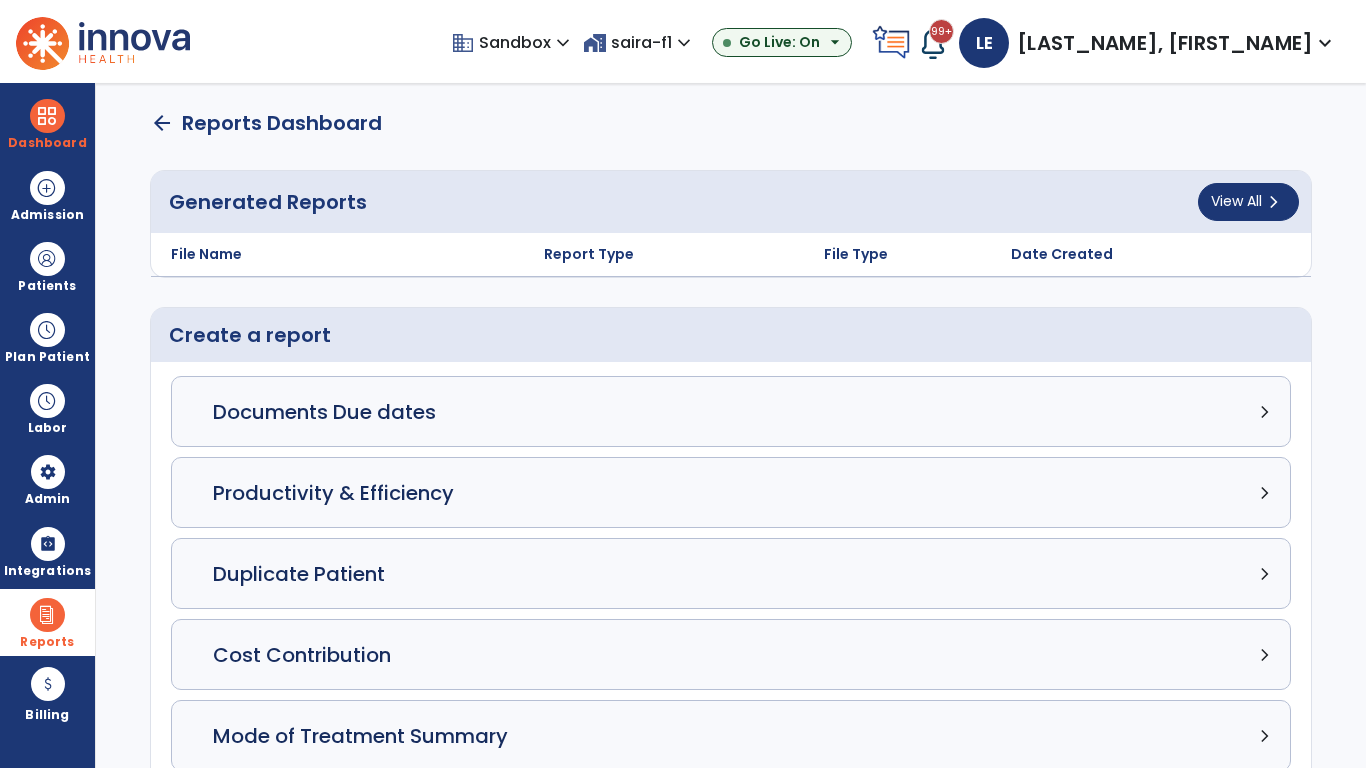 click on "Census Detail chevron_right" 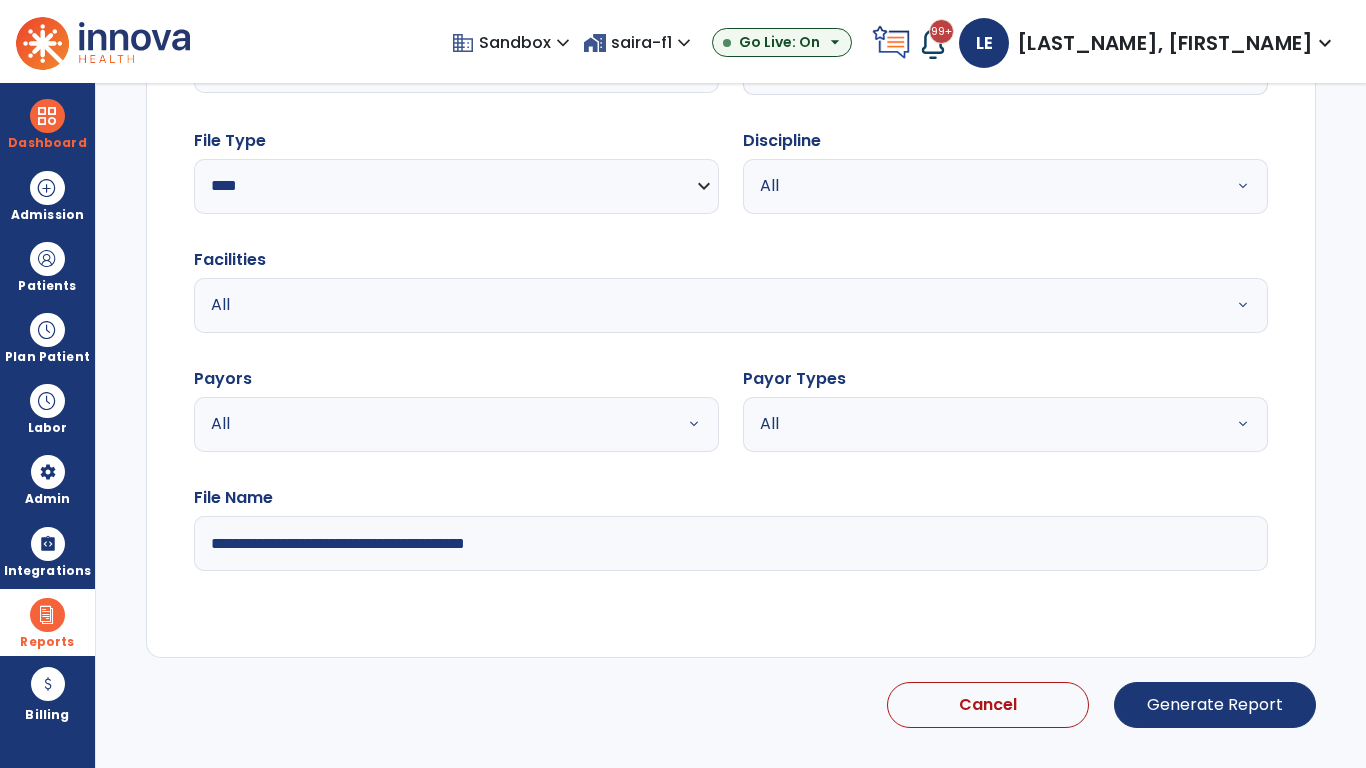 select on "*****" 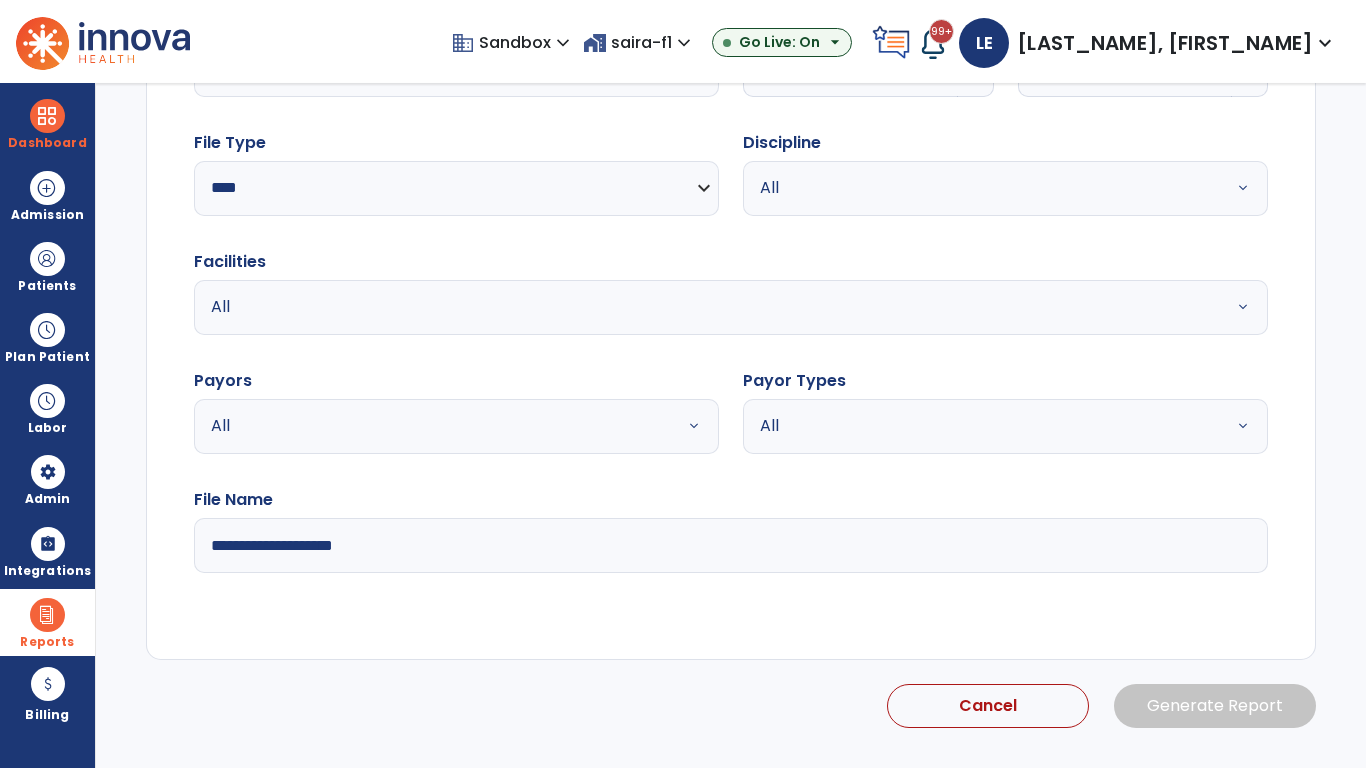 click 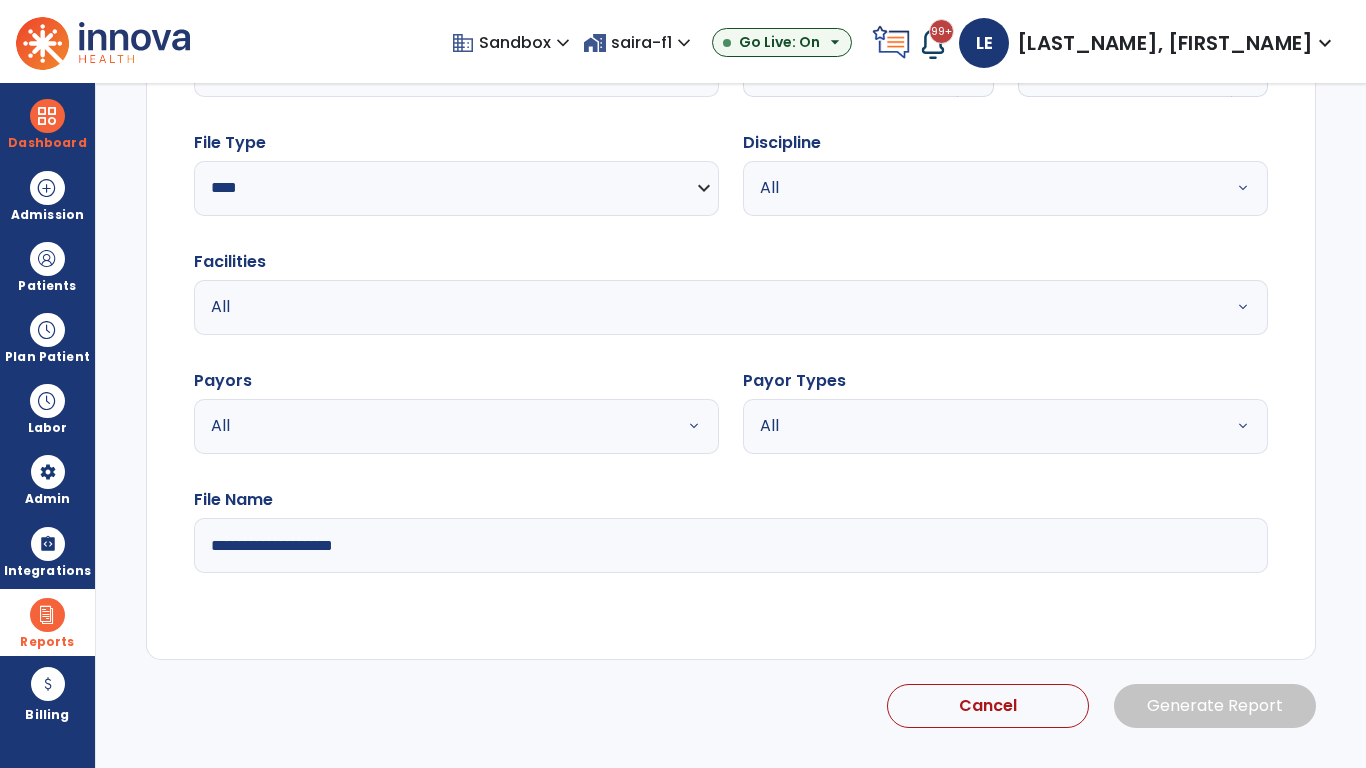 select on "*" 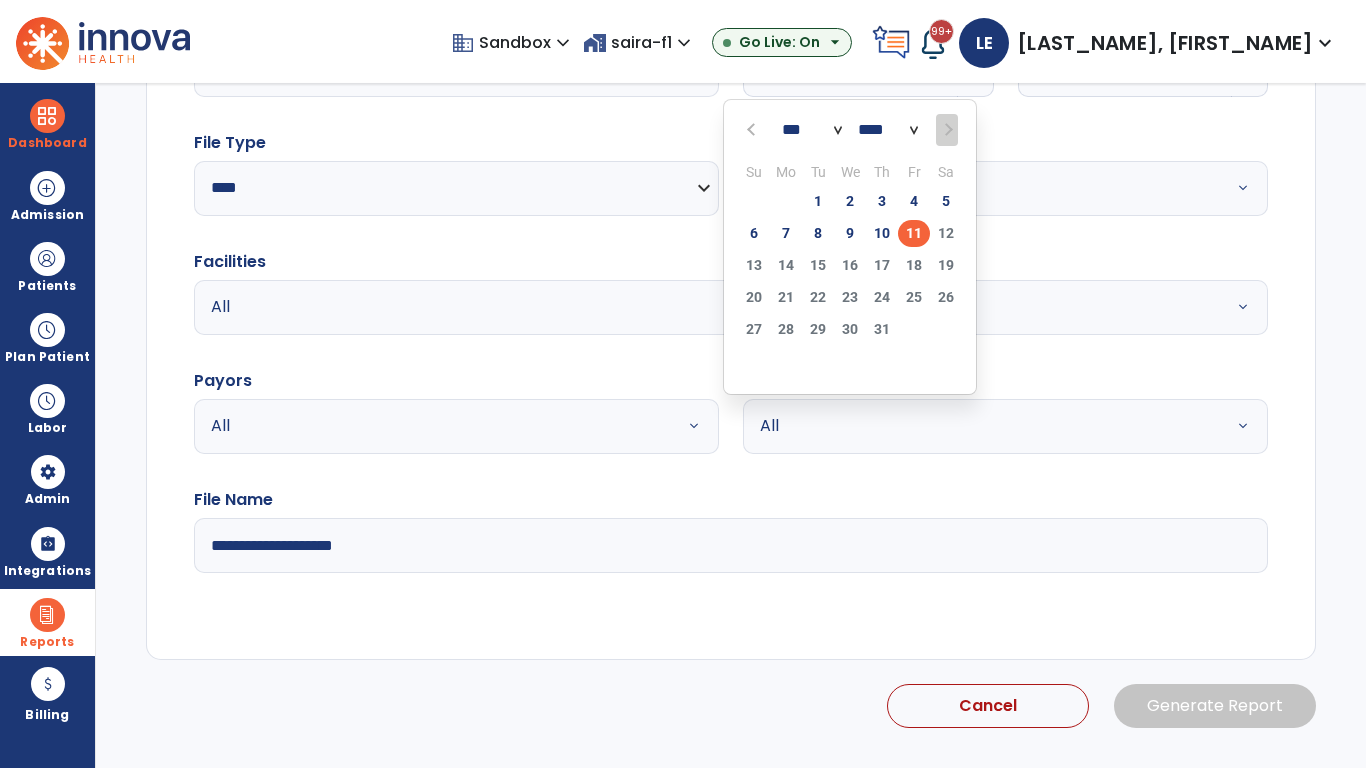 scroll, scrollTop: 192, scrollLeft: 0, axis: vertical 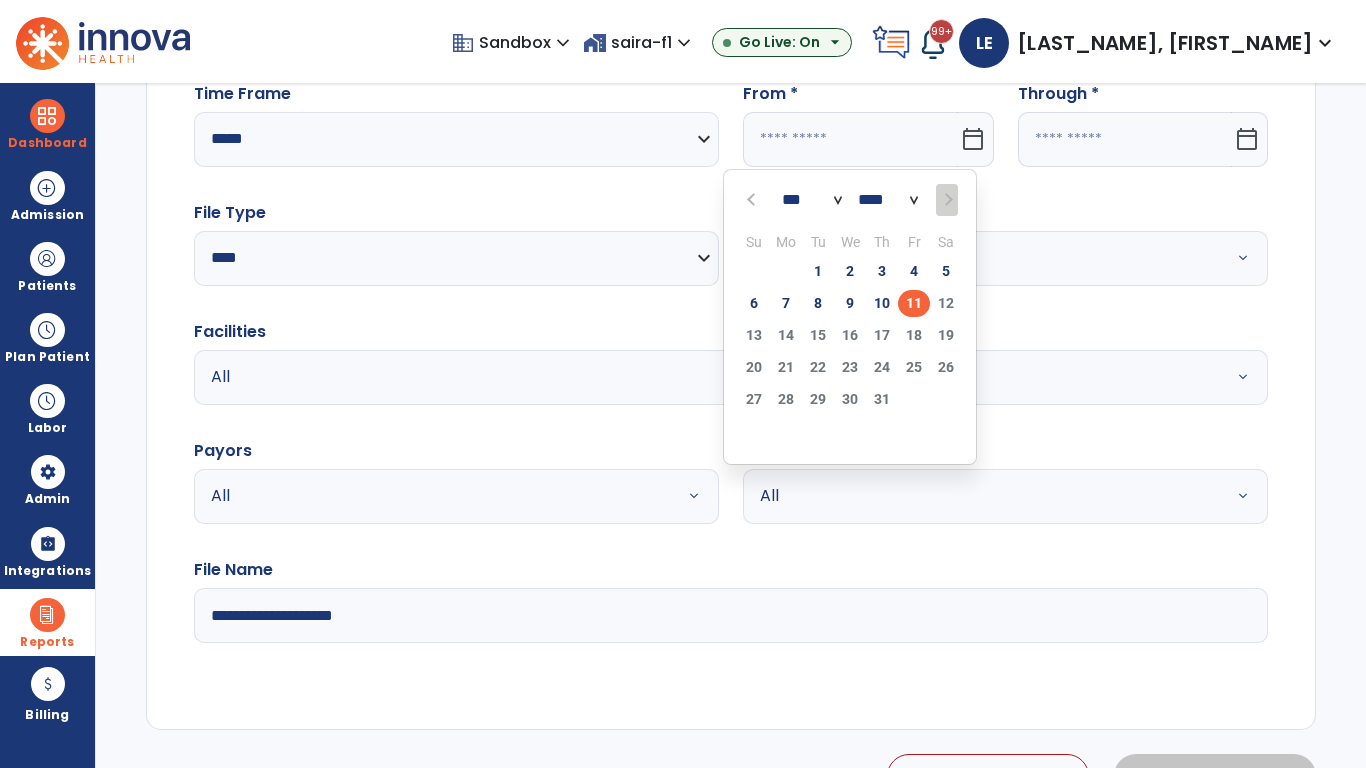 select on "****" 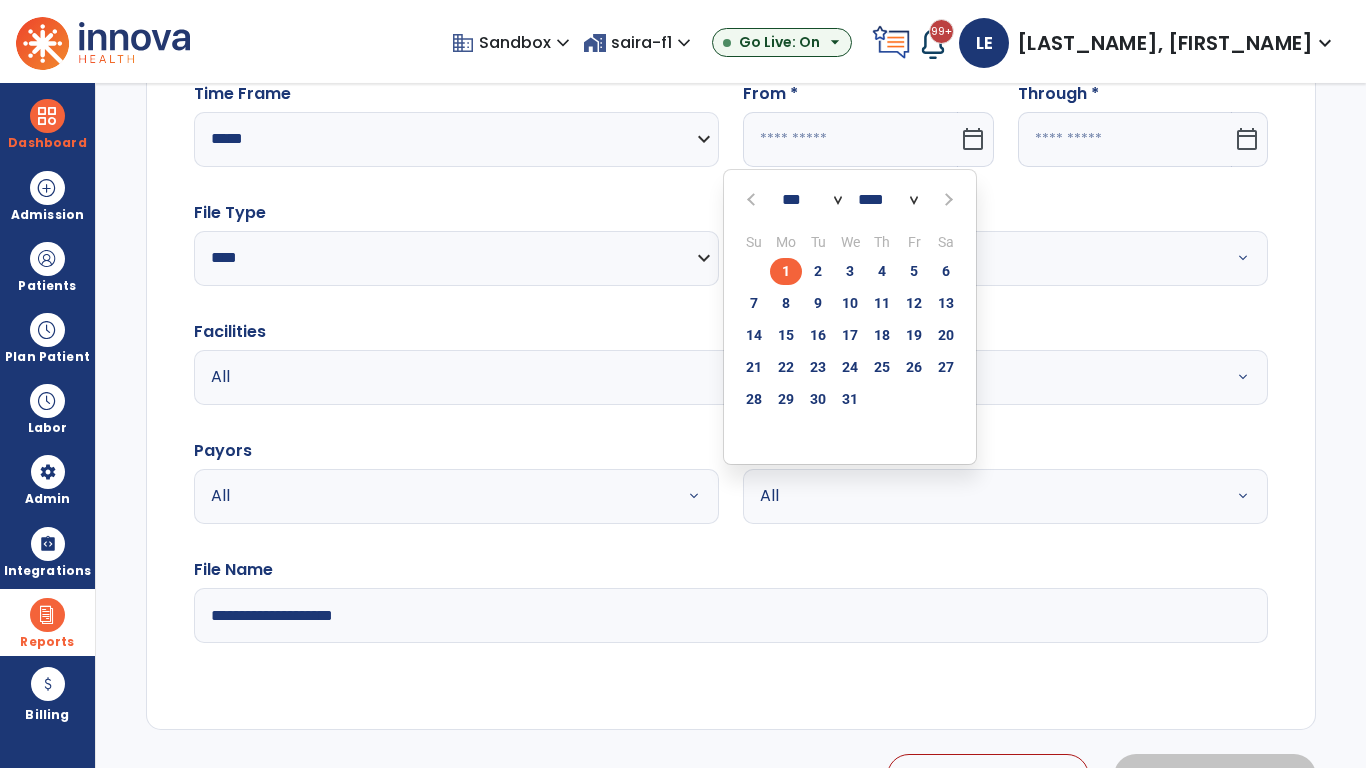 select on "**" 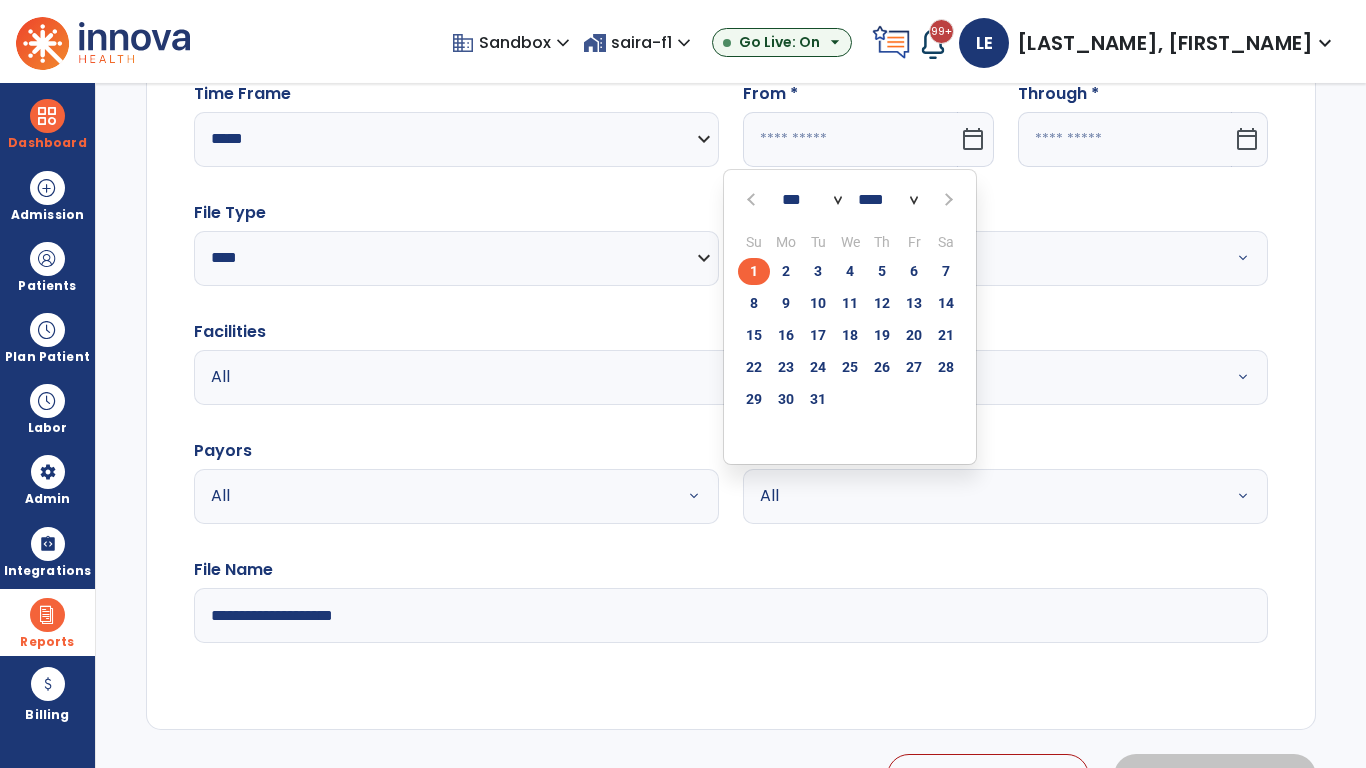 click on "1" 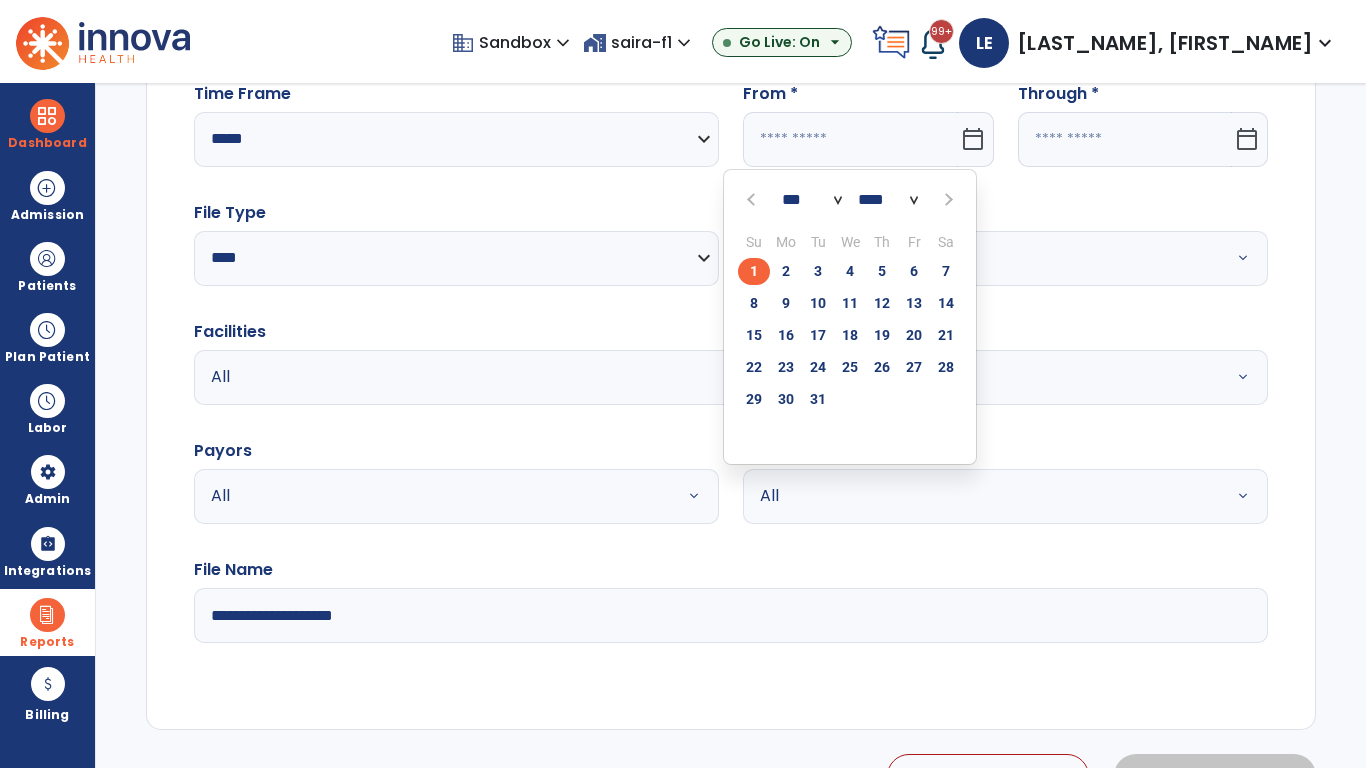 type on "**********" 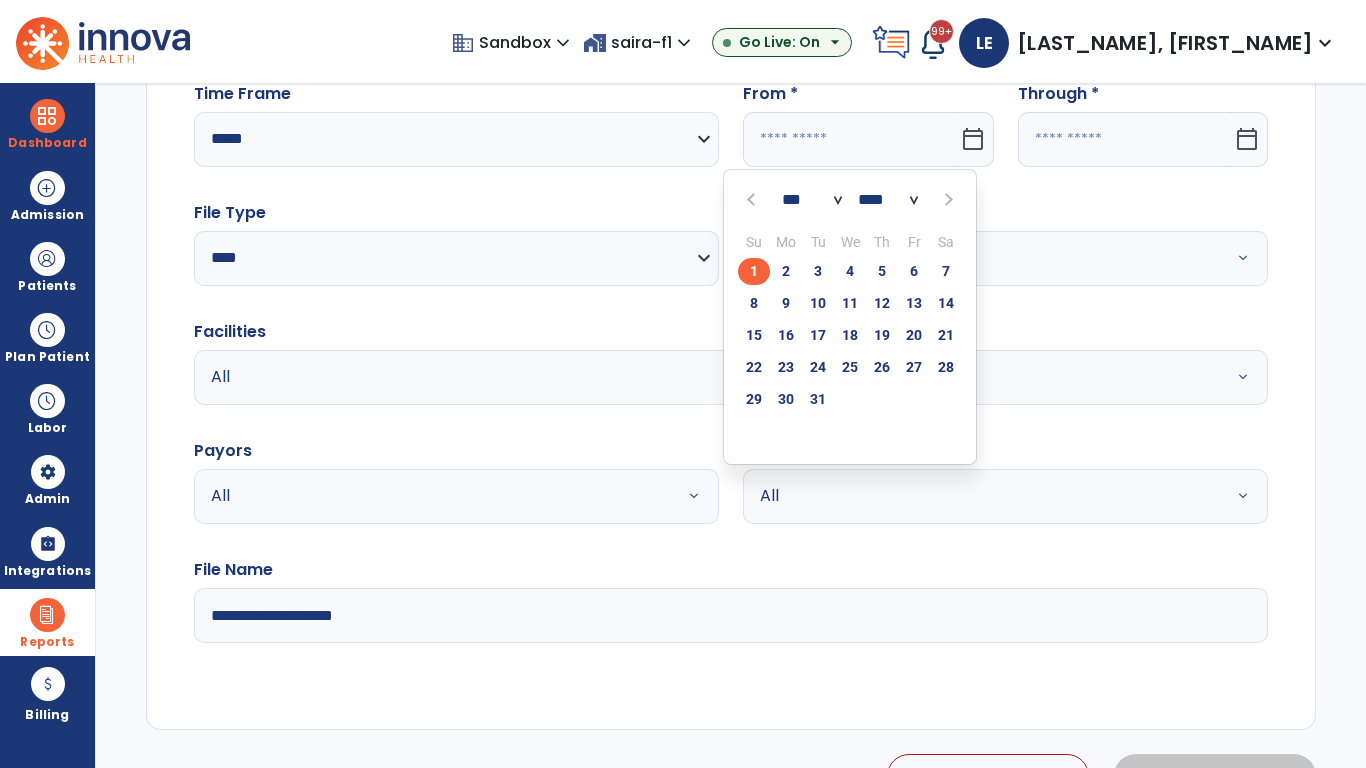 type on "*********" 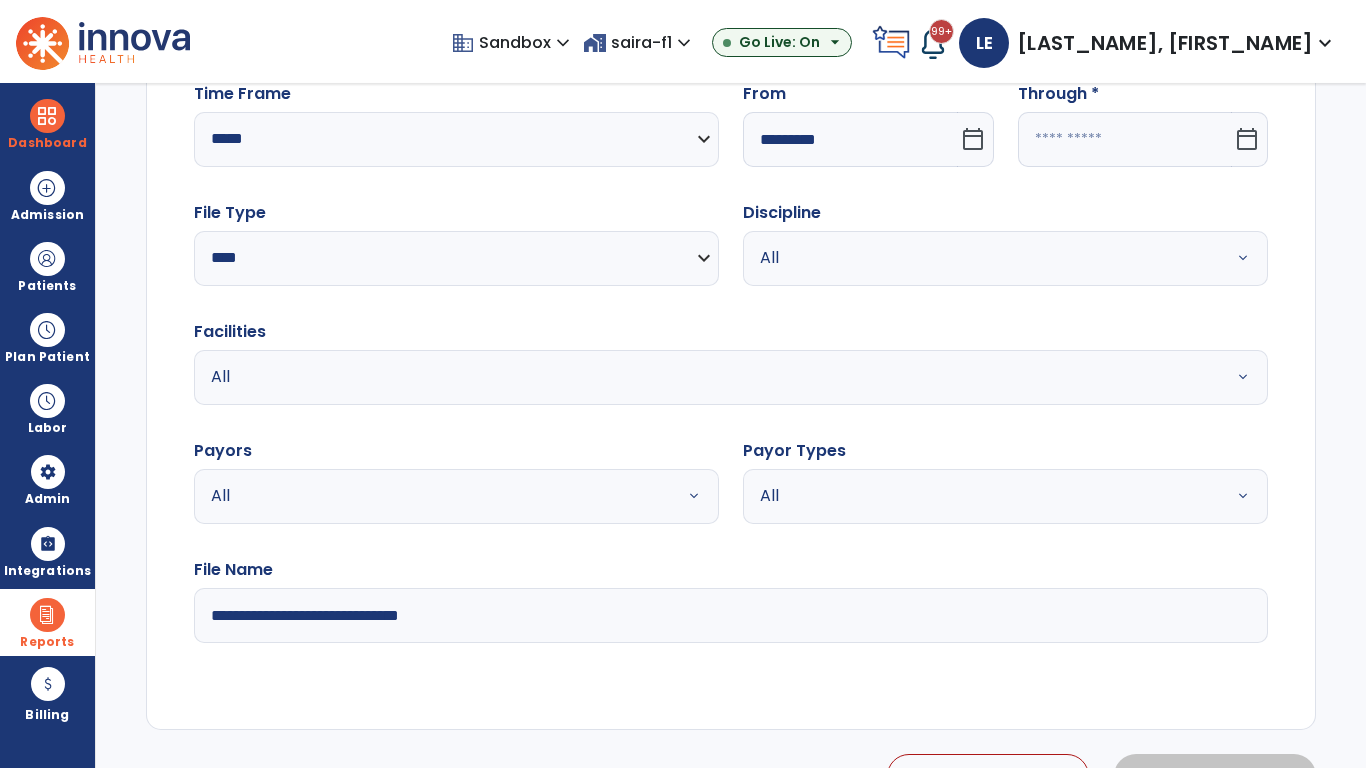 click 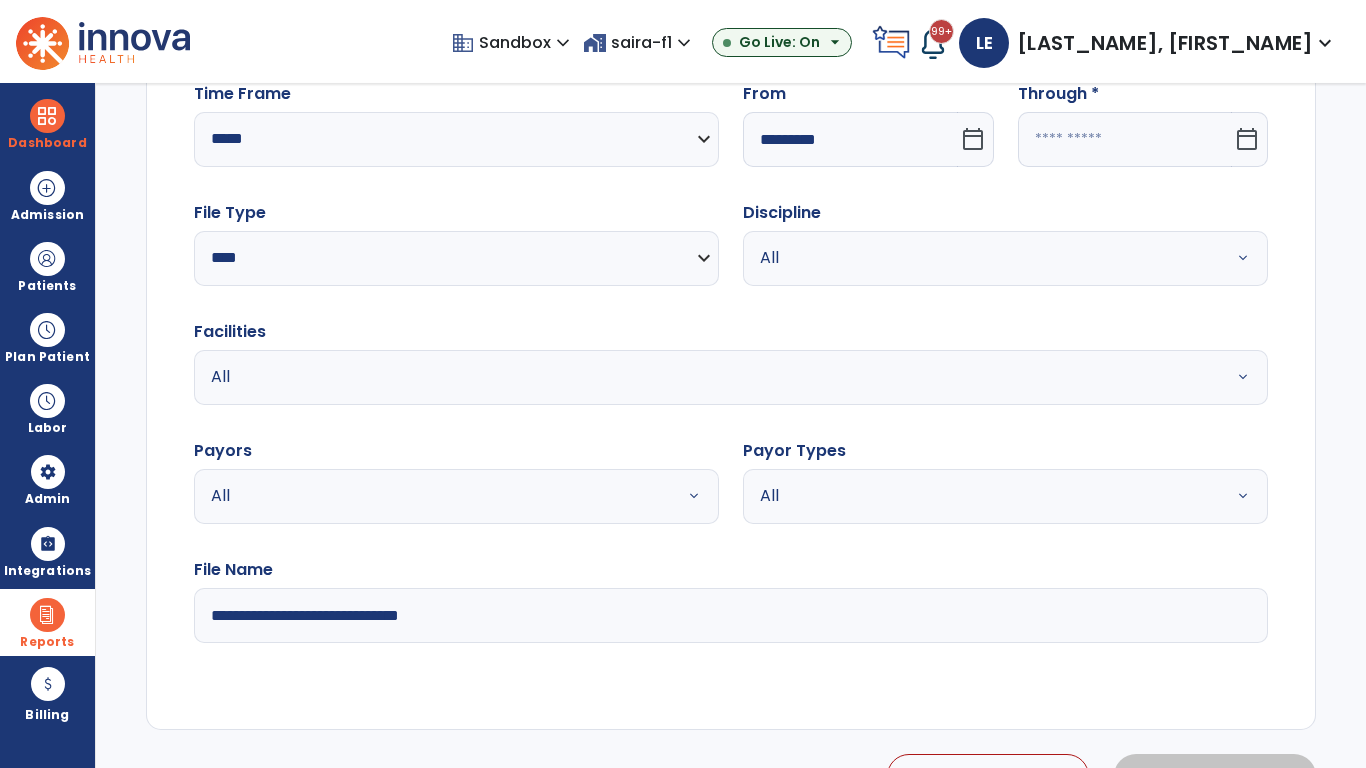 select on "*" 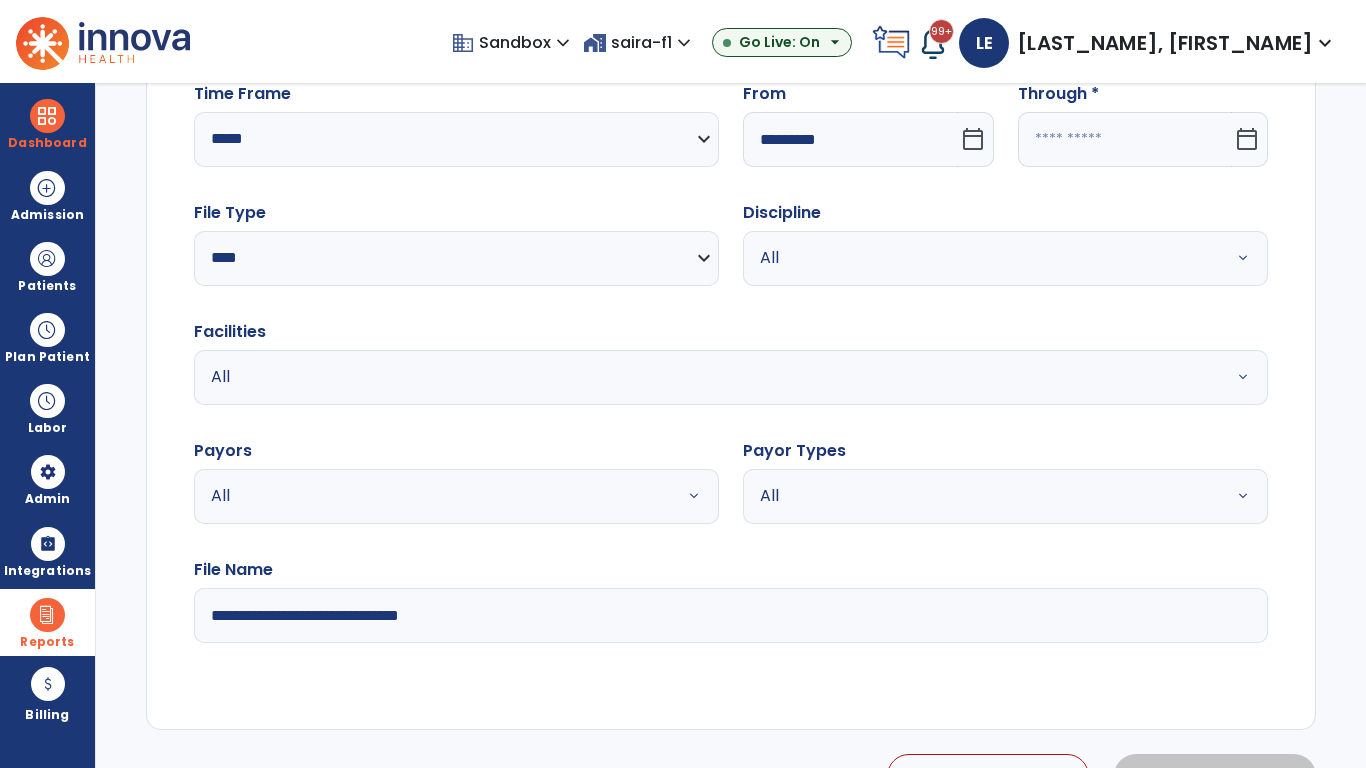 select on "****" 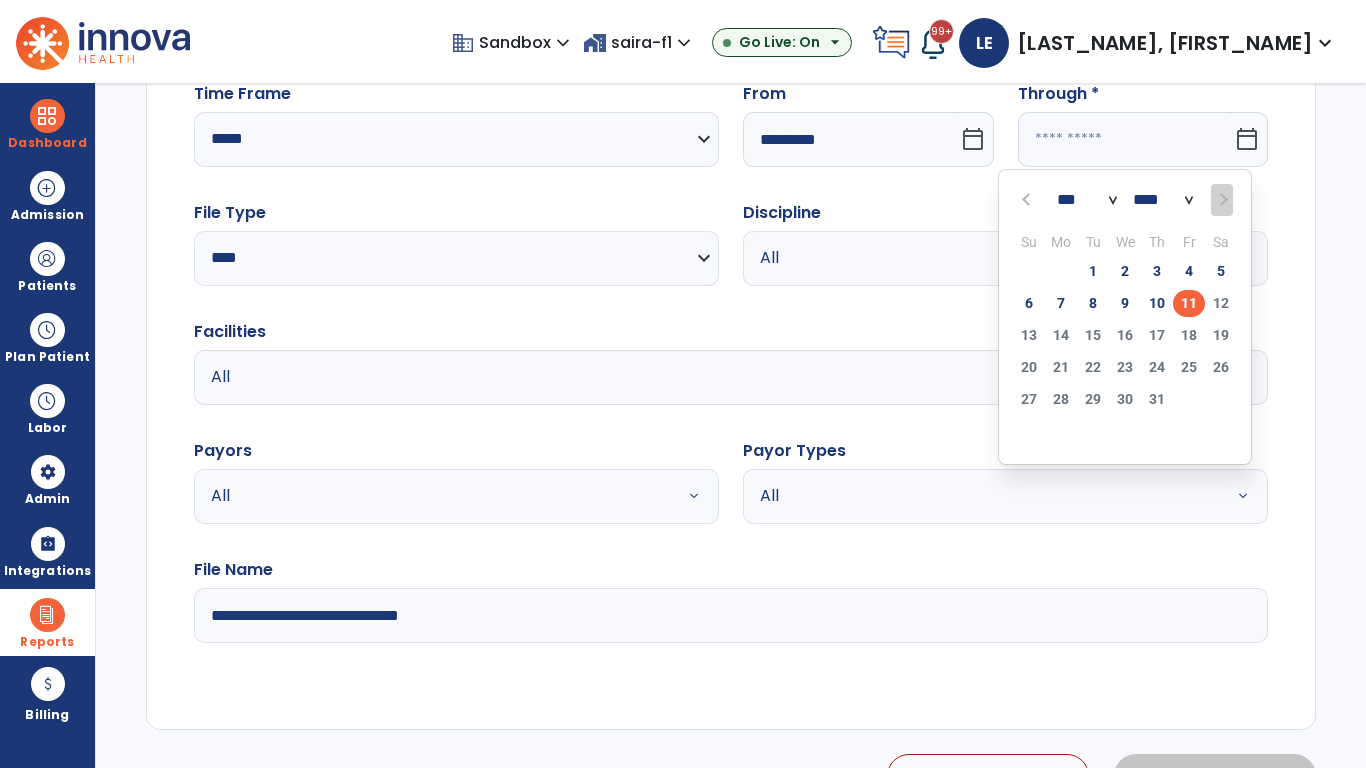 select on "*" 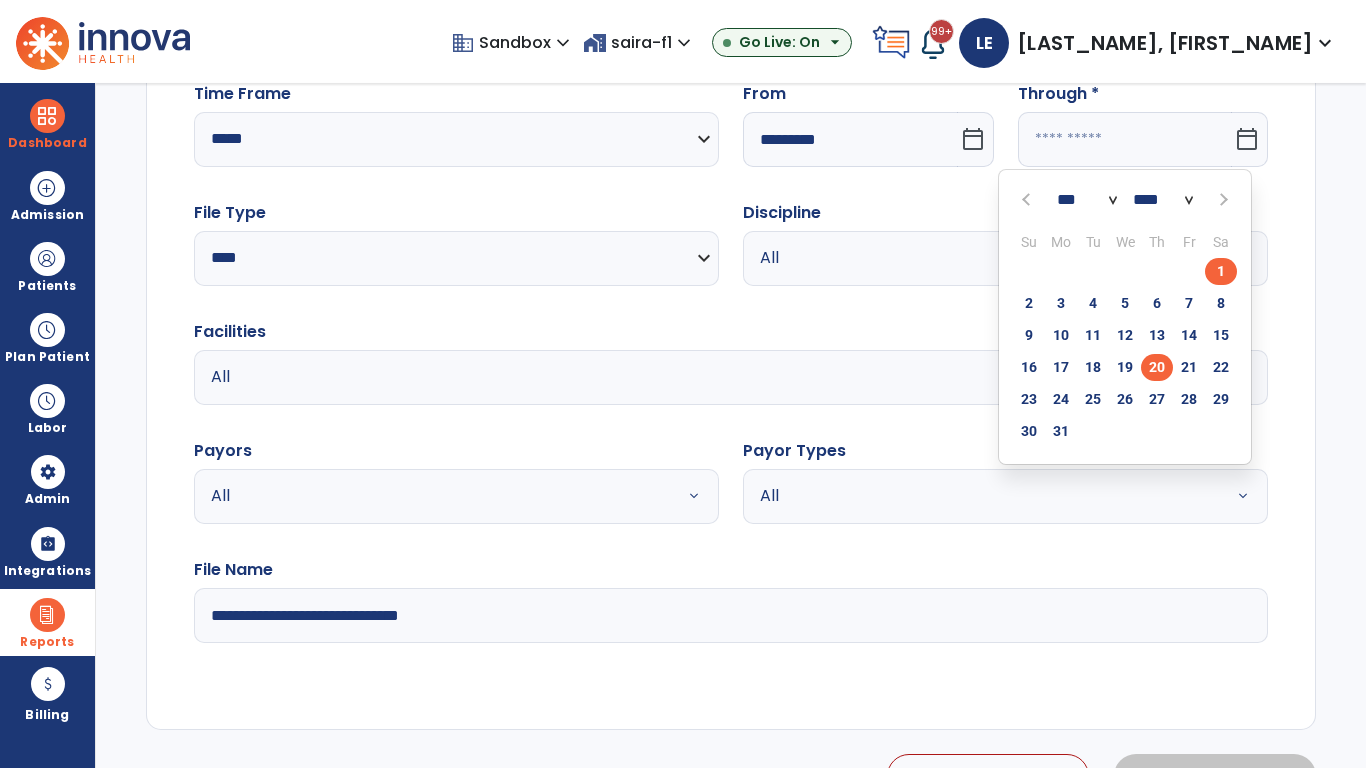 click on "20" 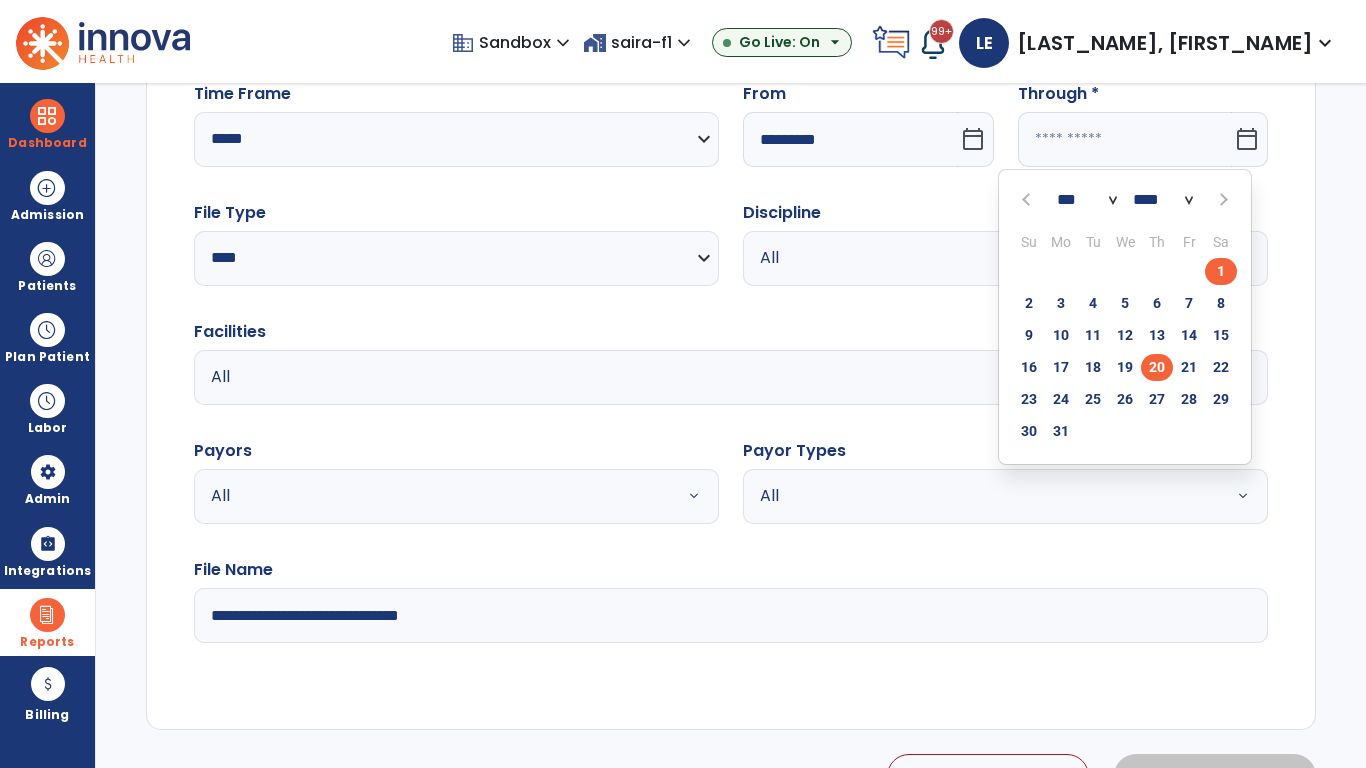 type on "**********" 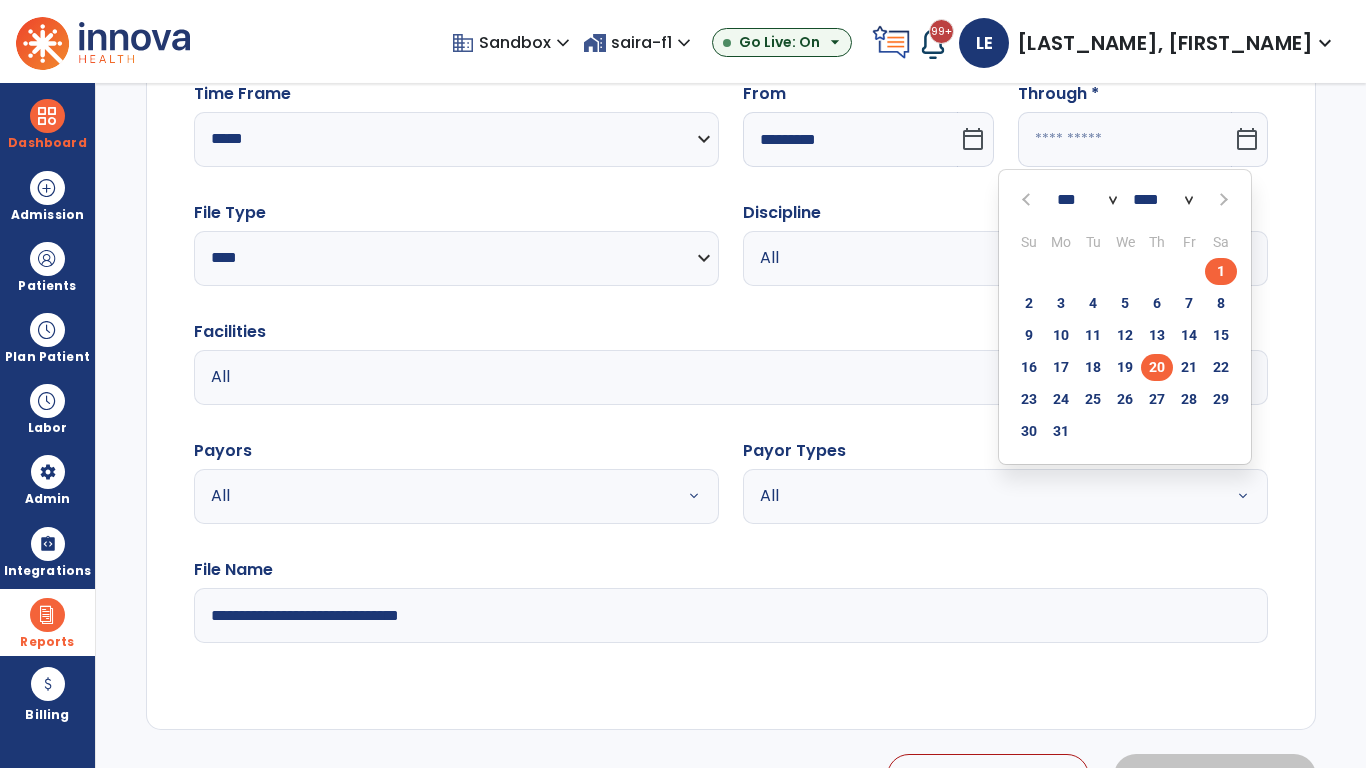 type on "*********" 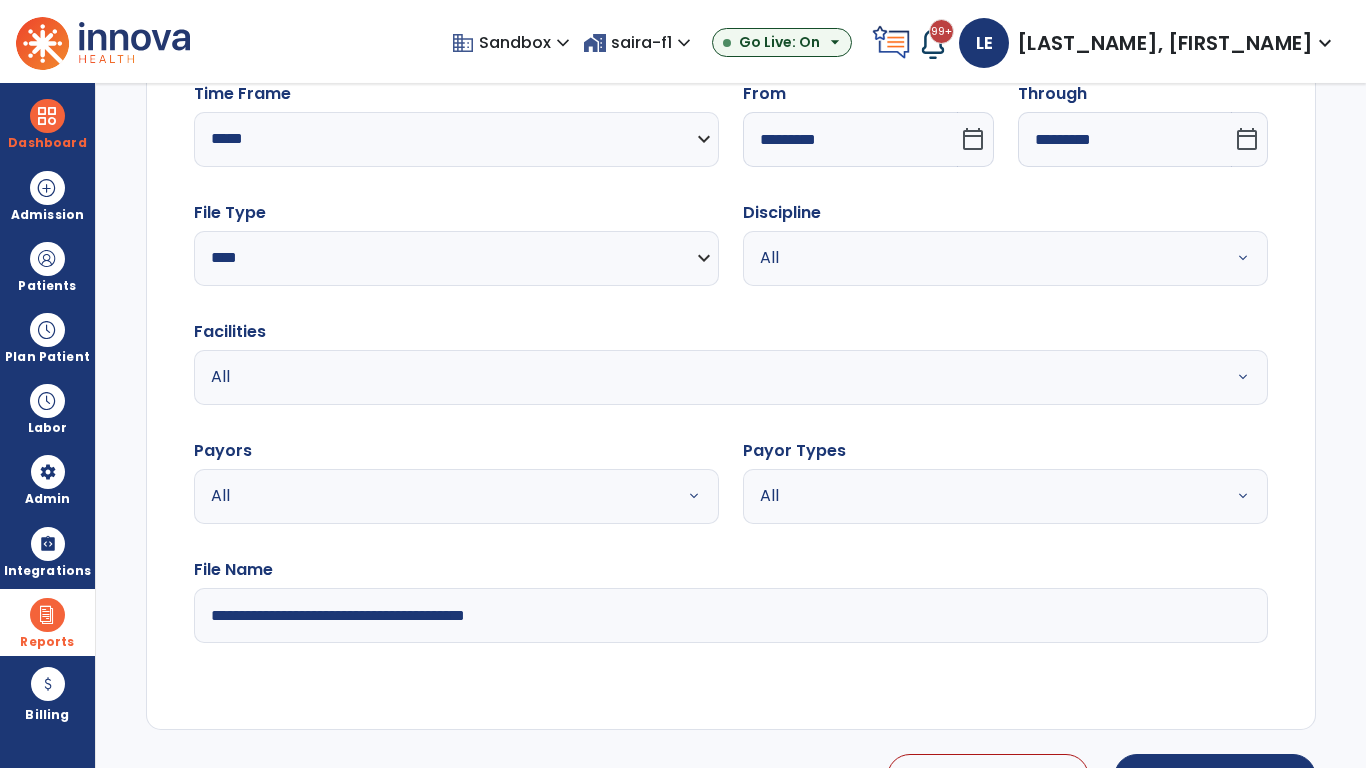 click on "All" at bounding box center (981, 258) 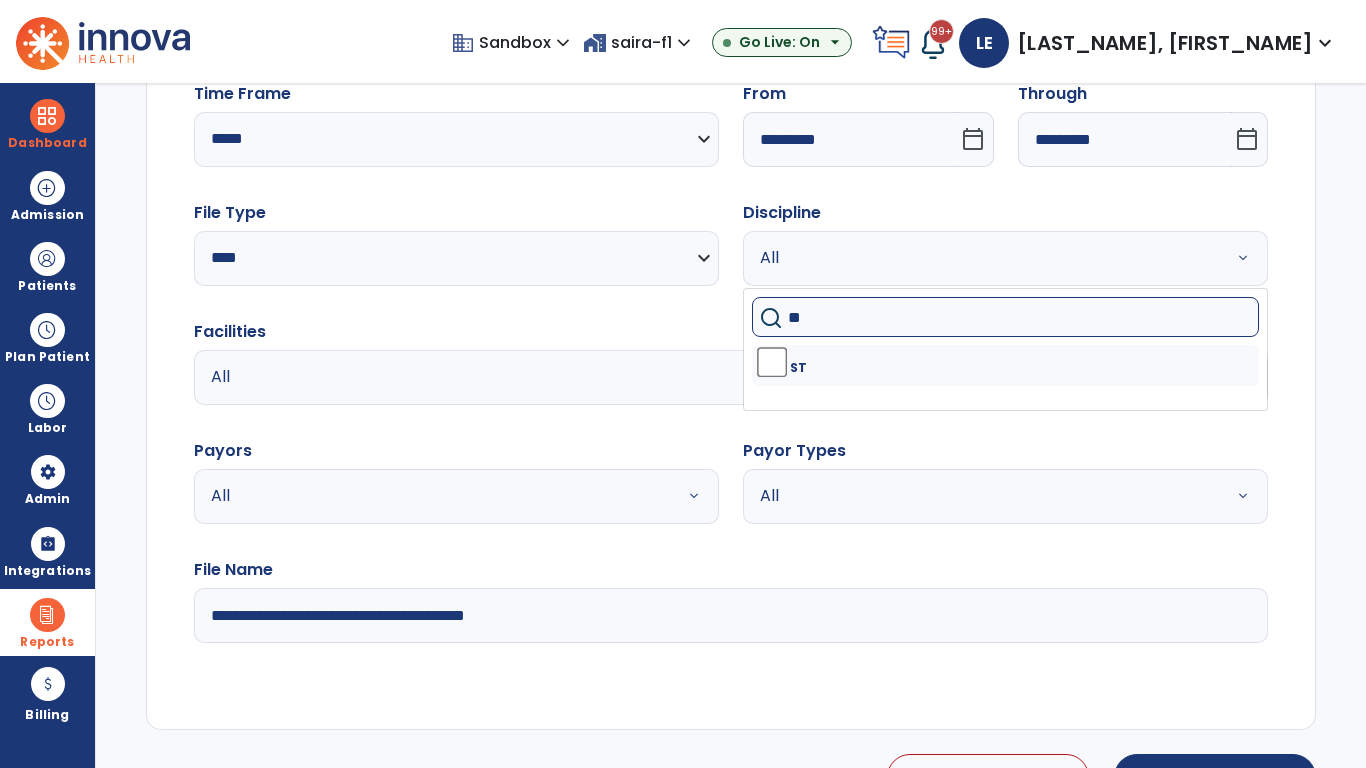 type on "**" 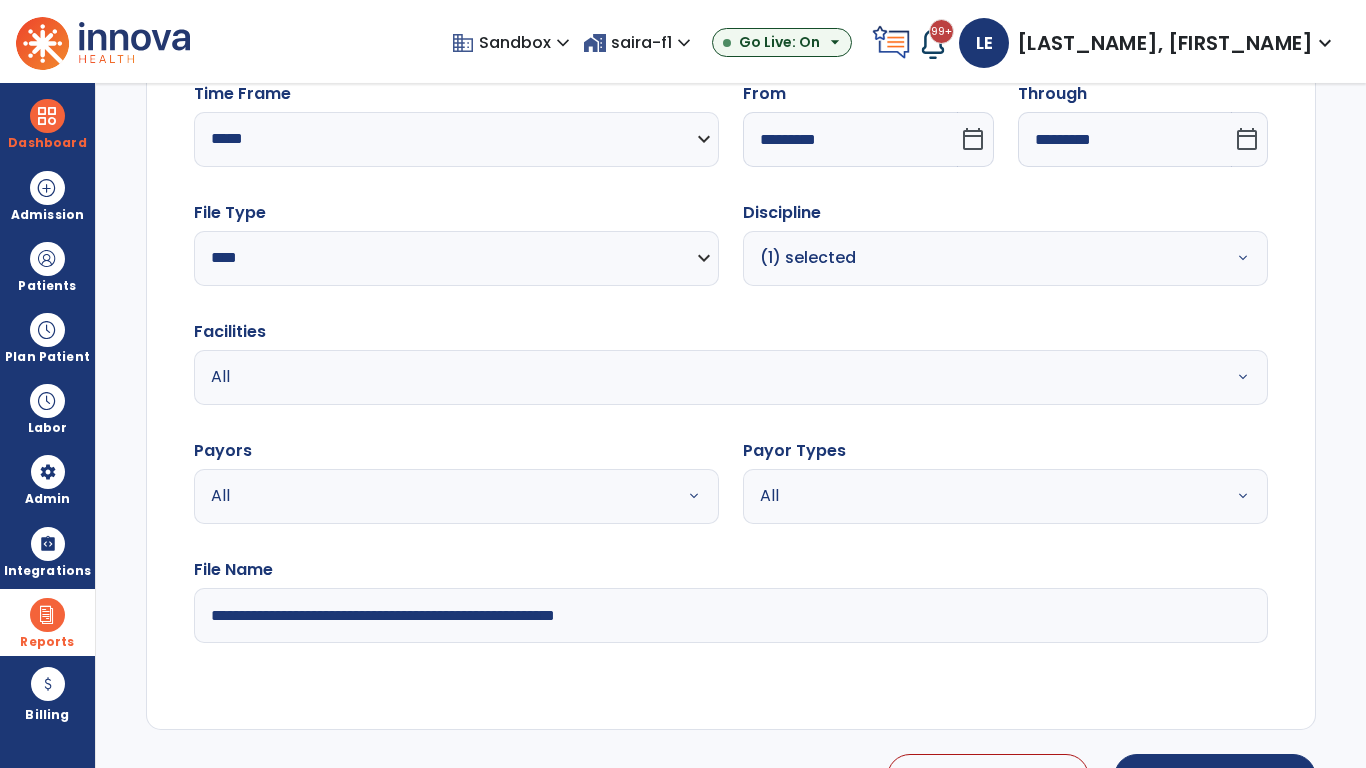 click on "All" at bounding box center (679, 377) 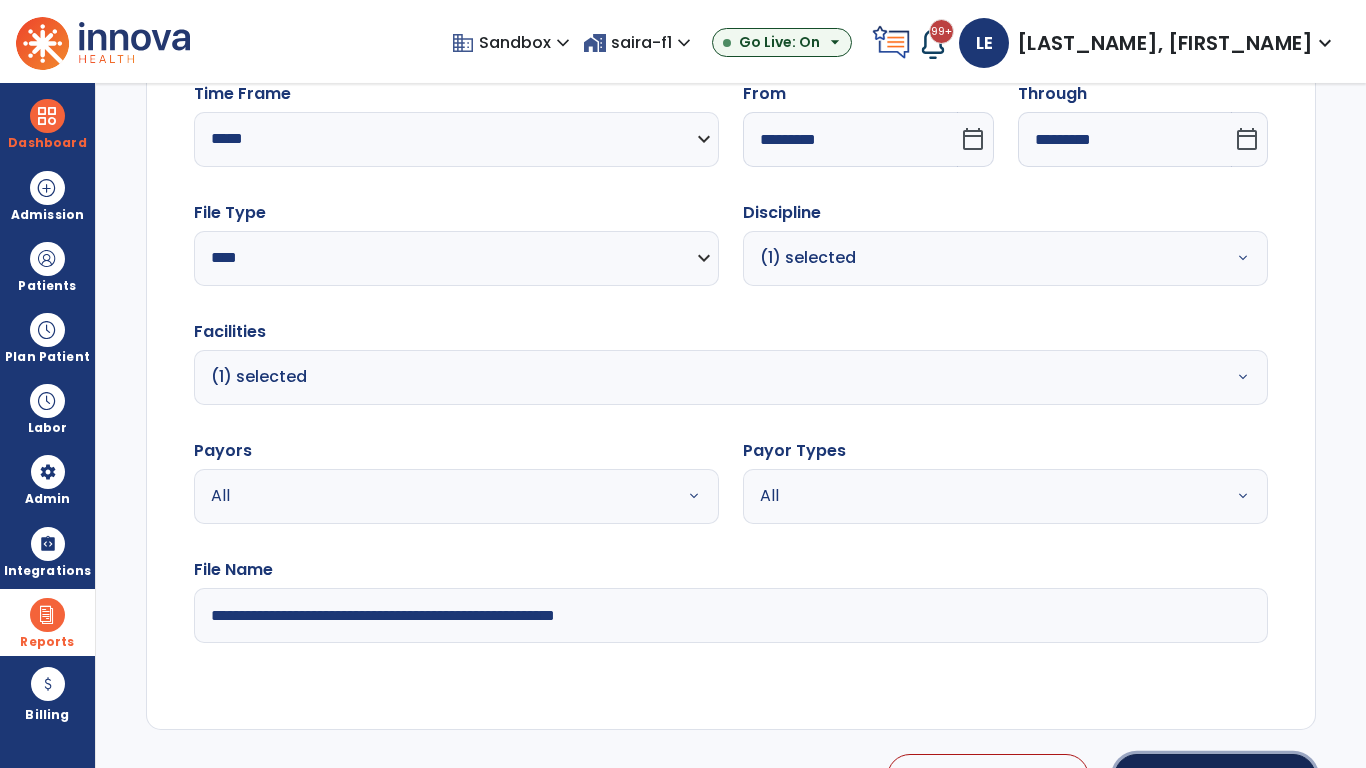 click on "Generate Report" 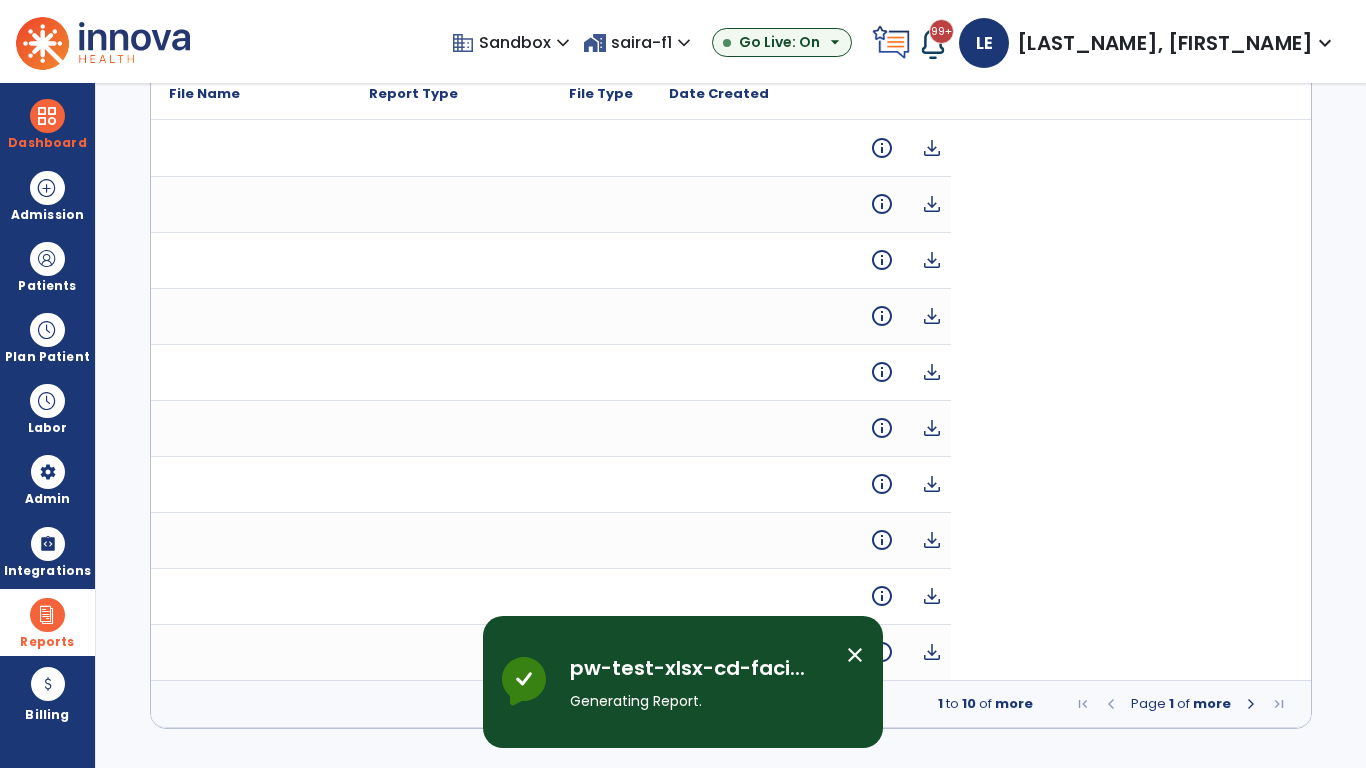 scroll, scrollTop: 0, scrollLeft: 0, axis: both 